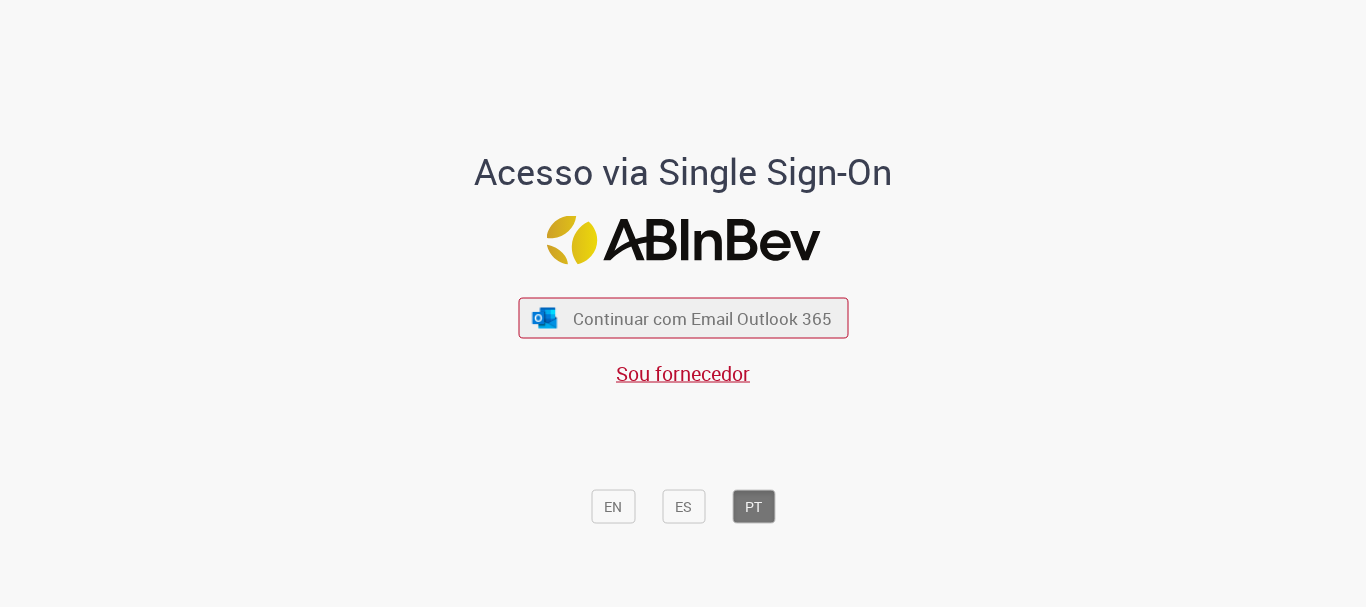 scroll, scrollTop: 0, scrollLeft: 0, axis: both 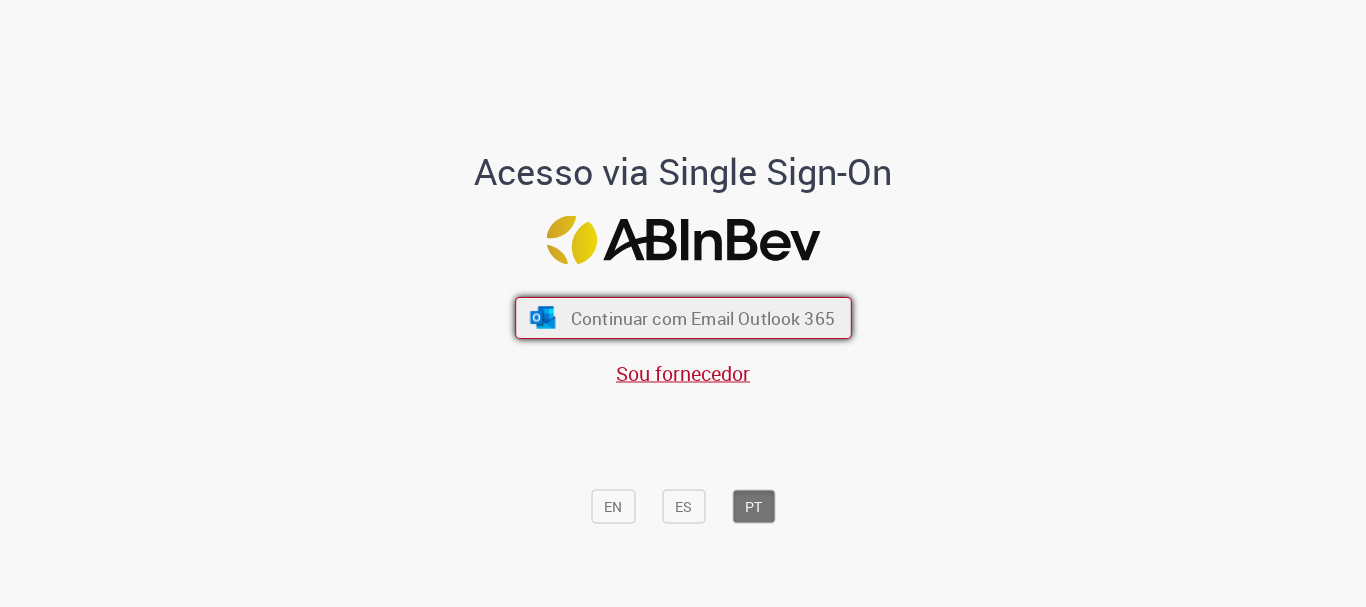 click on "Continuar com Email Outlook 365" at bounding box center (702, 318) 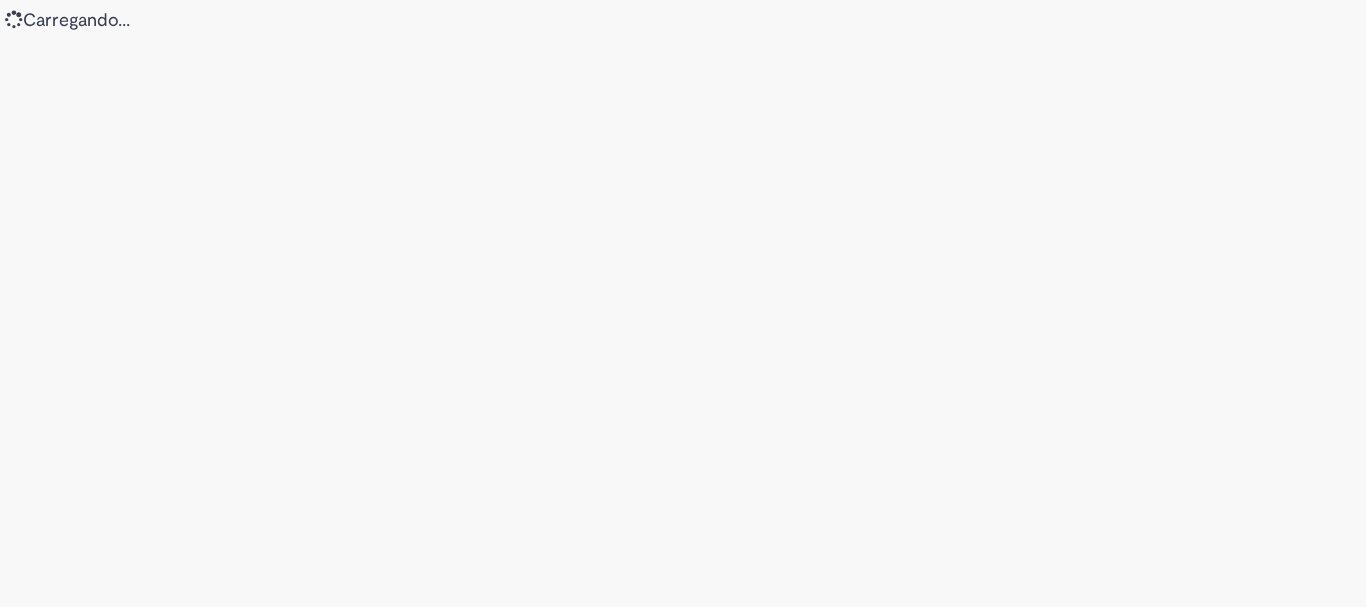scroll, scrollTop: 0, scrollLeft: 0, axis: both 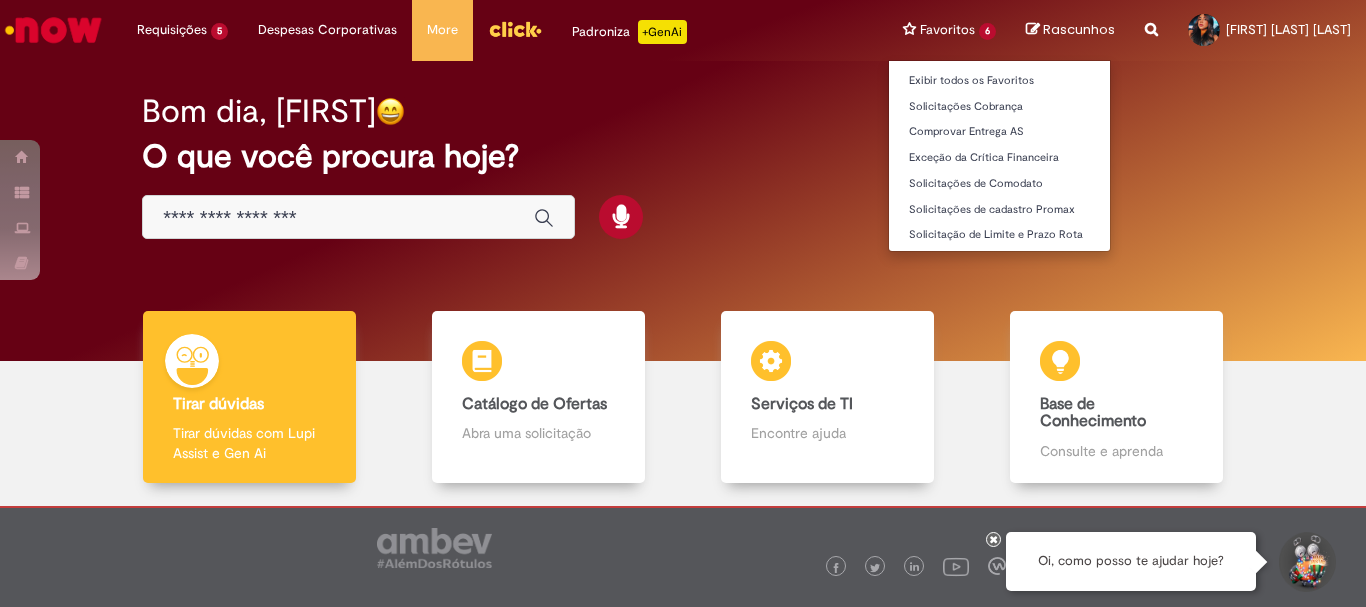 click on "Favoritos   6
Exibir todos os Favoritos
Solicitações Cobrança
Comprovar Entrega AS
Exceção da Crítica Financeira
Solicitações de Comodato
Solicitações de cadastro Promax
Solicitação de Limite e Prazo Rota" at bounding box center [949, 30] 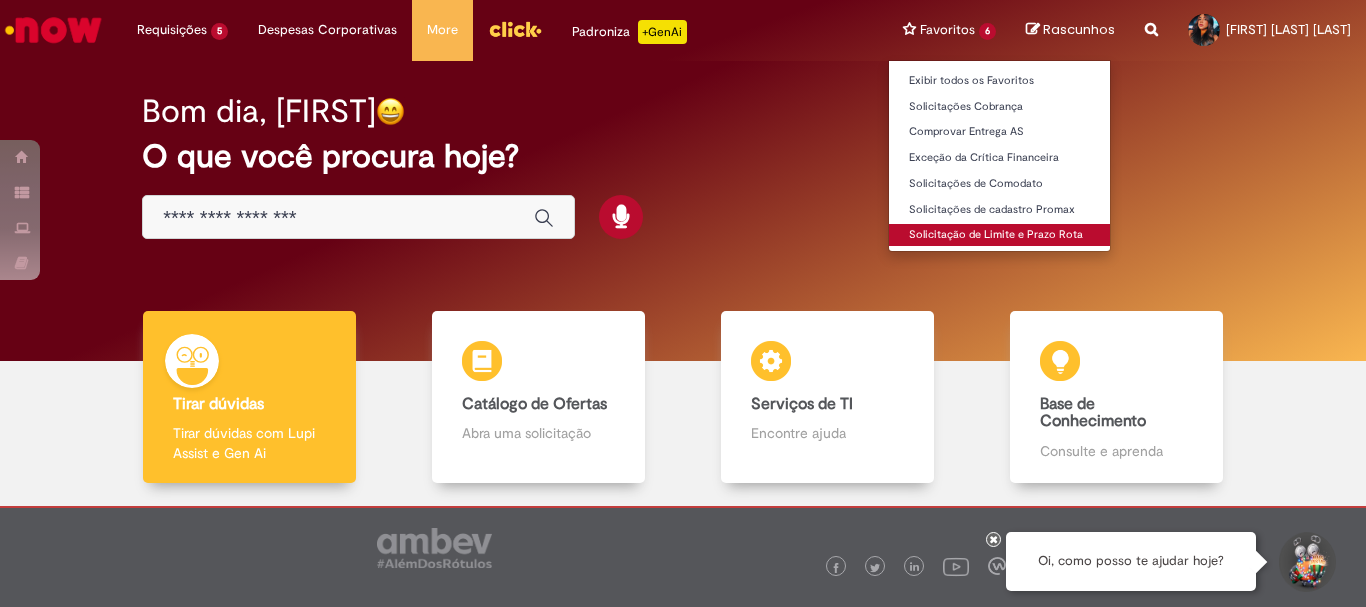 click on "Solicitação de Limite e Prazo Rota" at bounding box center [999, 235] 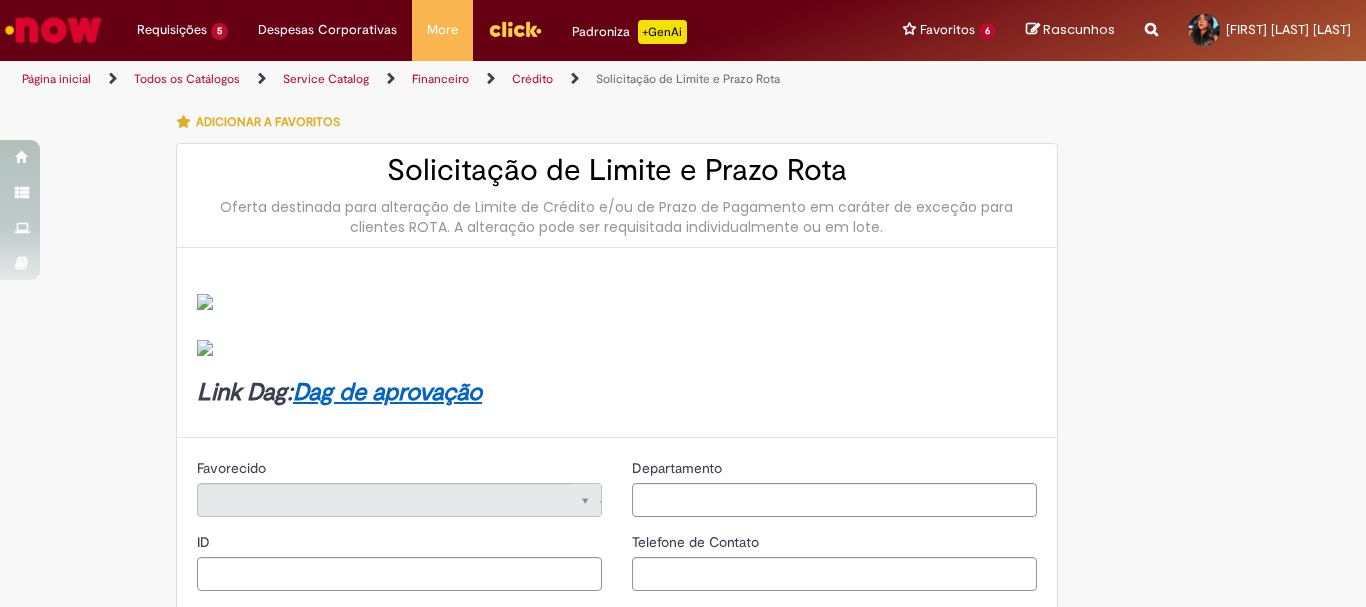 type on "********" 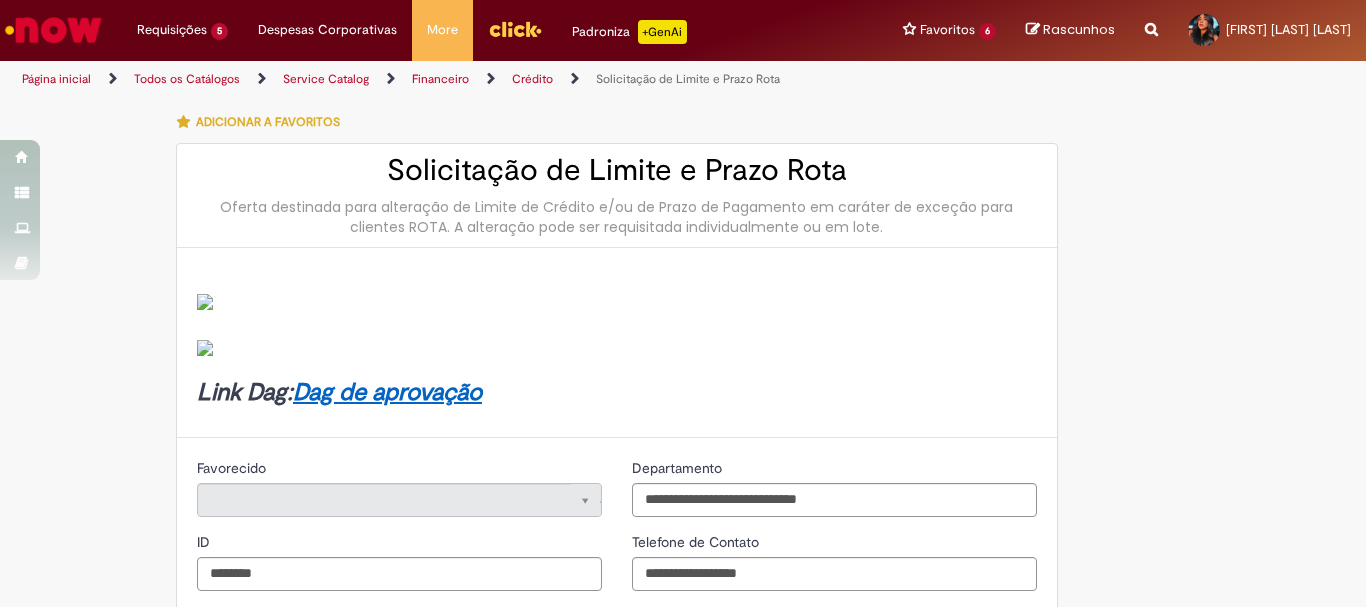 type on "**********" 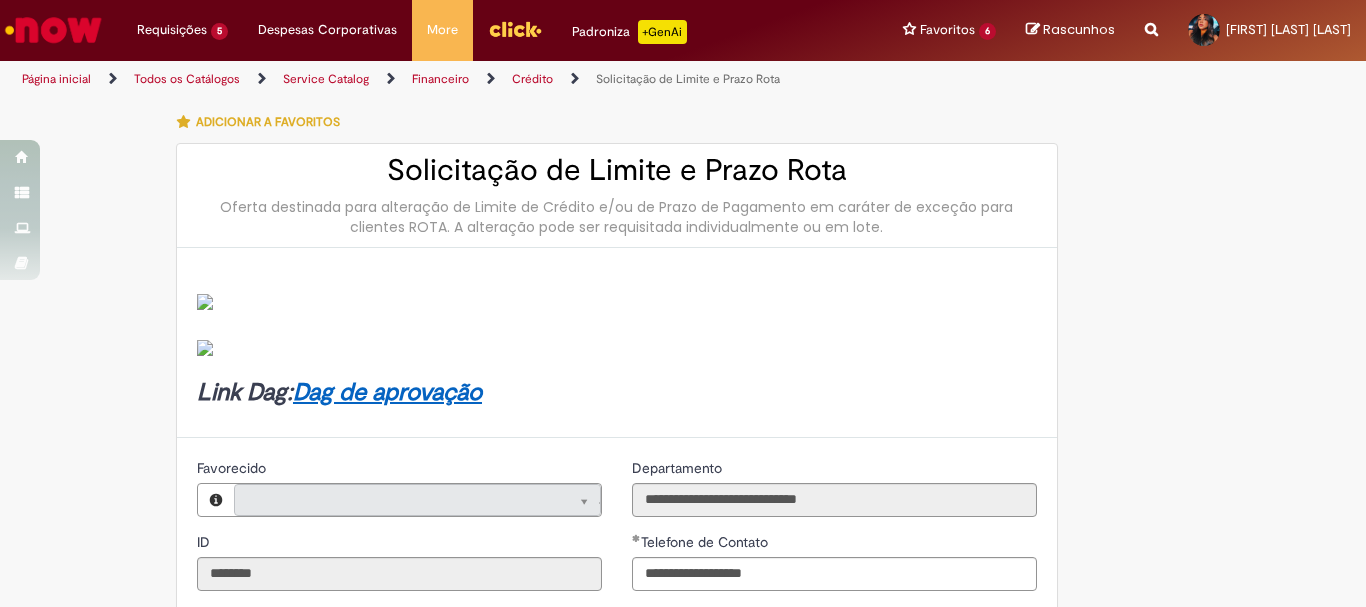 type on "**********" 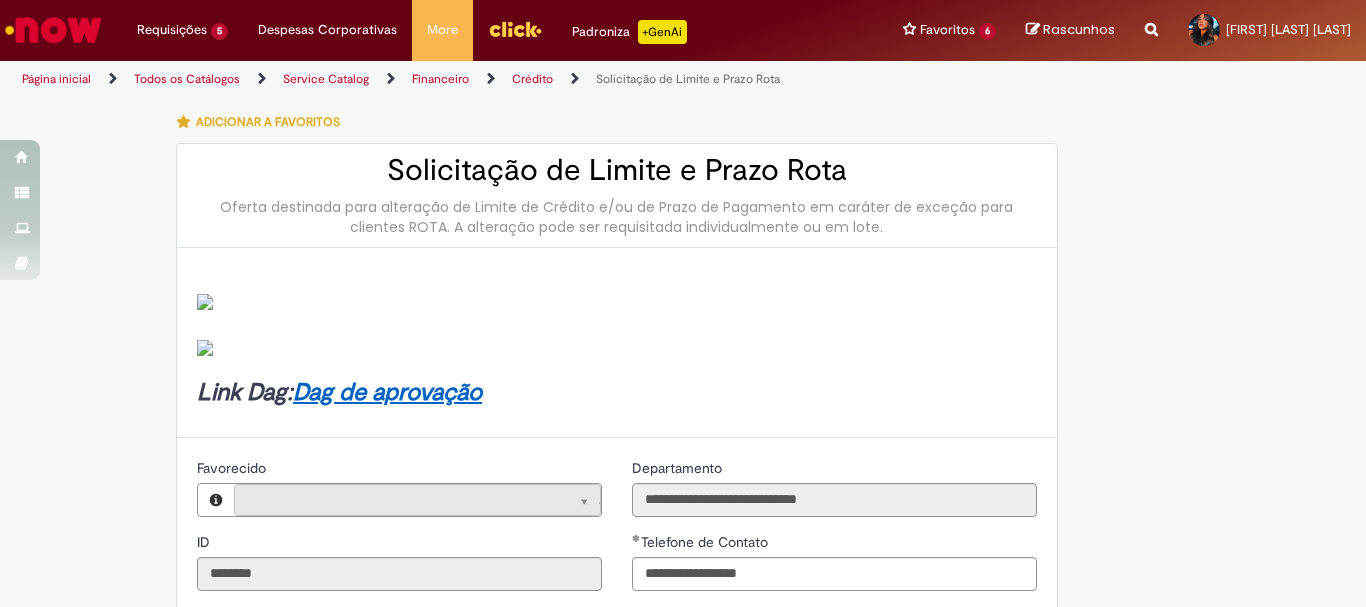 type on "**********" 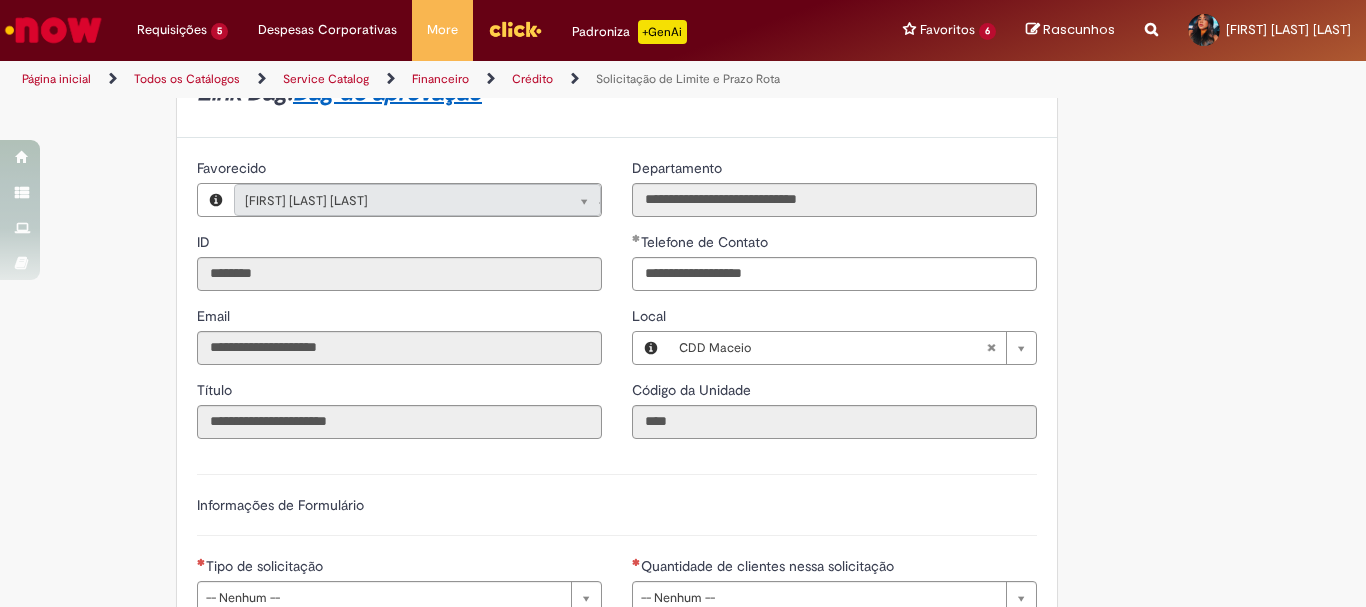 scroll, scrollTop: 500, scrollLeft: 0, axis: vertical 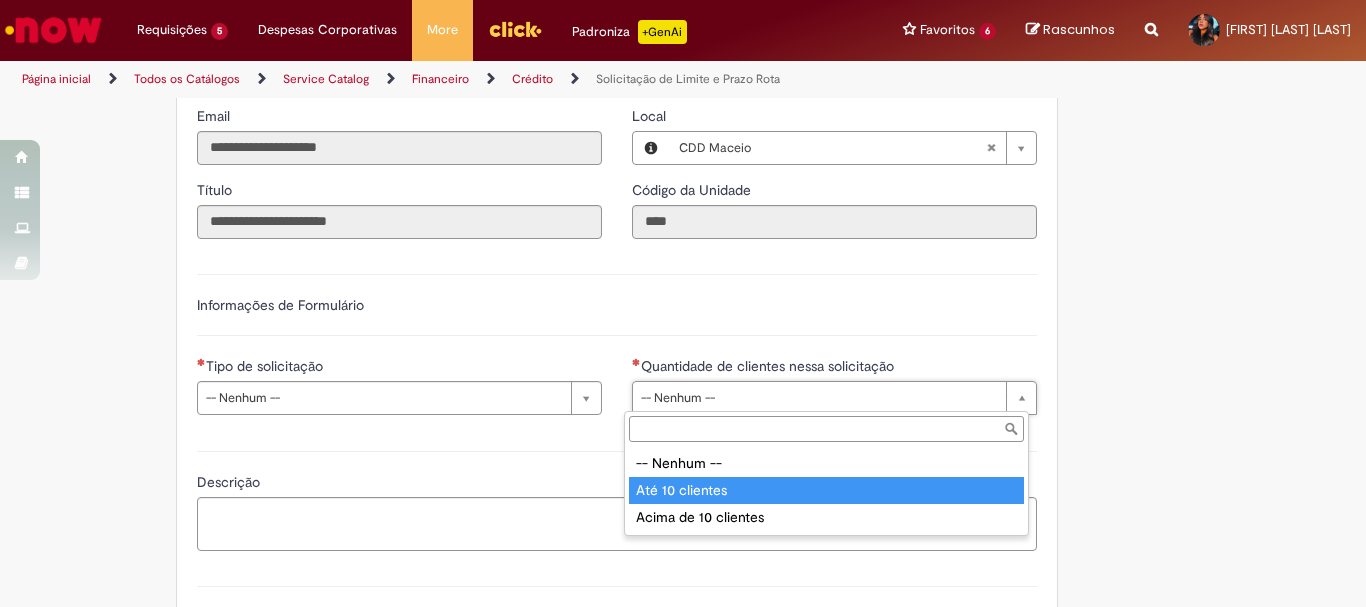 type on "**********" 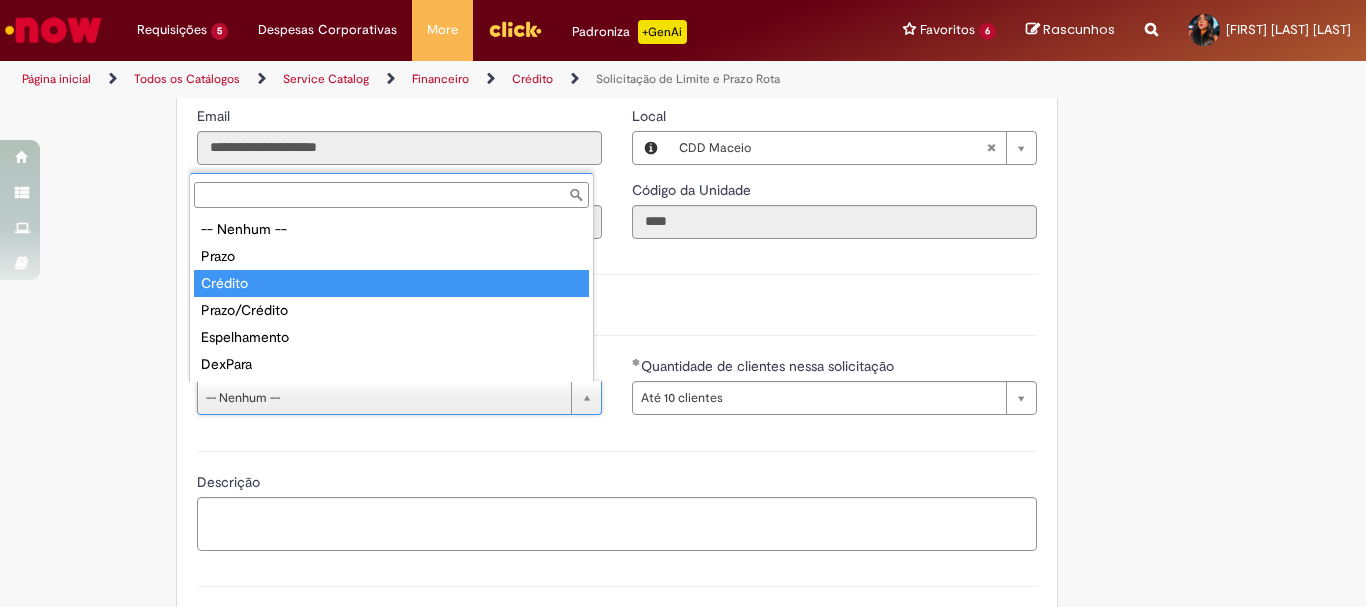 type on "*******" 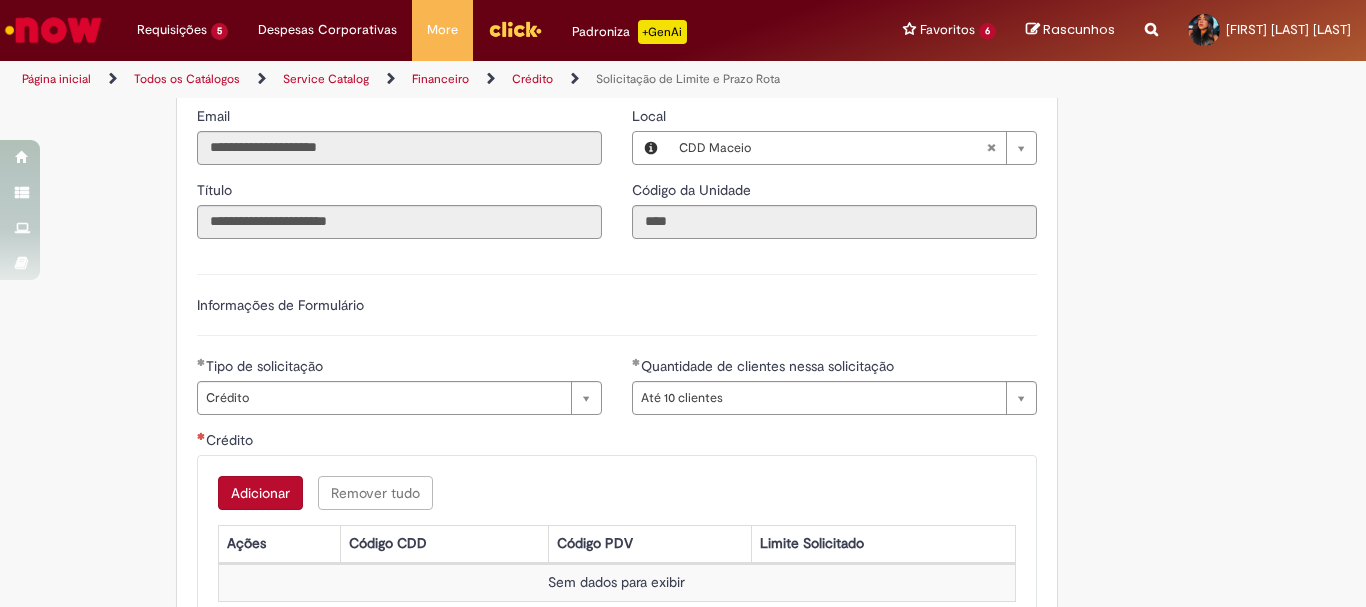 click on "Adicionar" at bounding box center (260, 493) 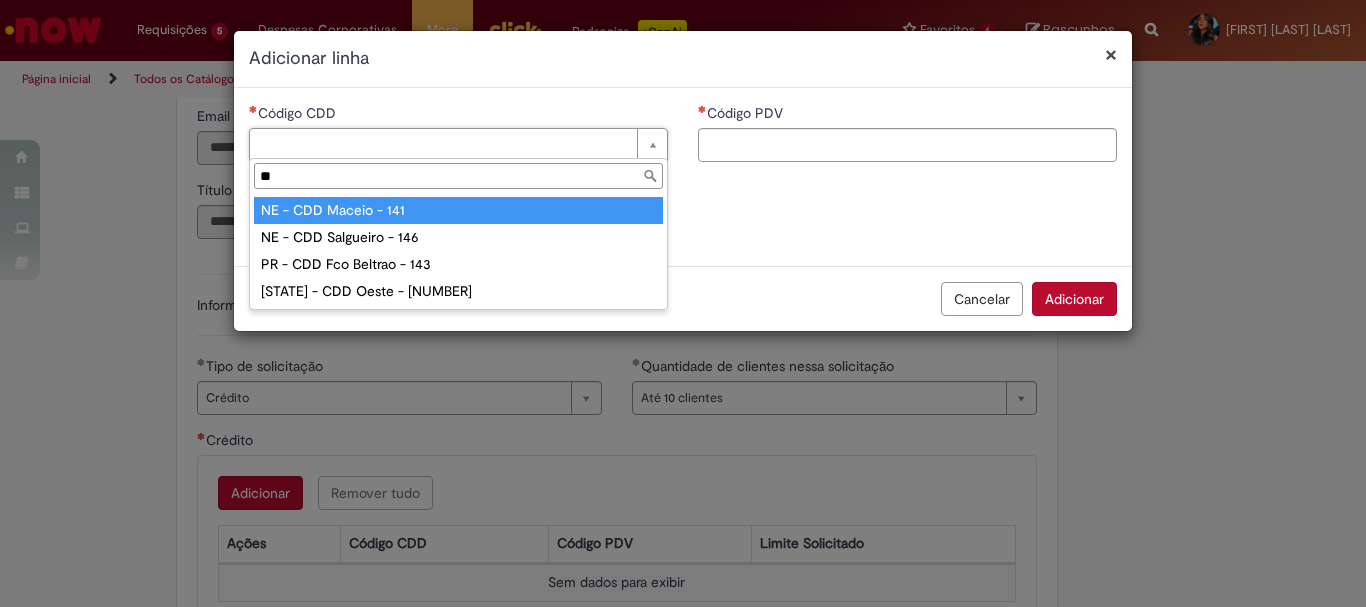 type on "**" 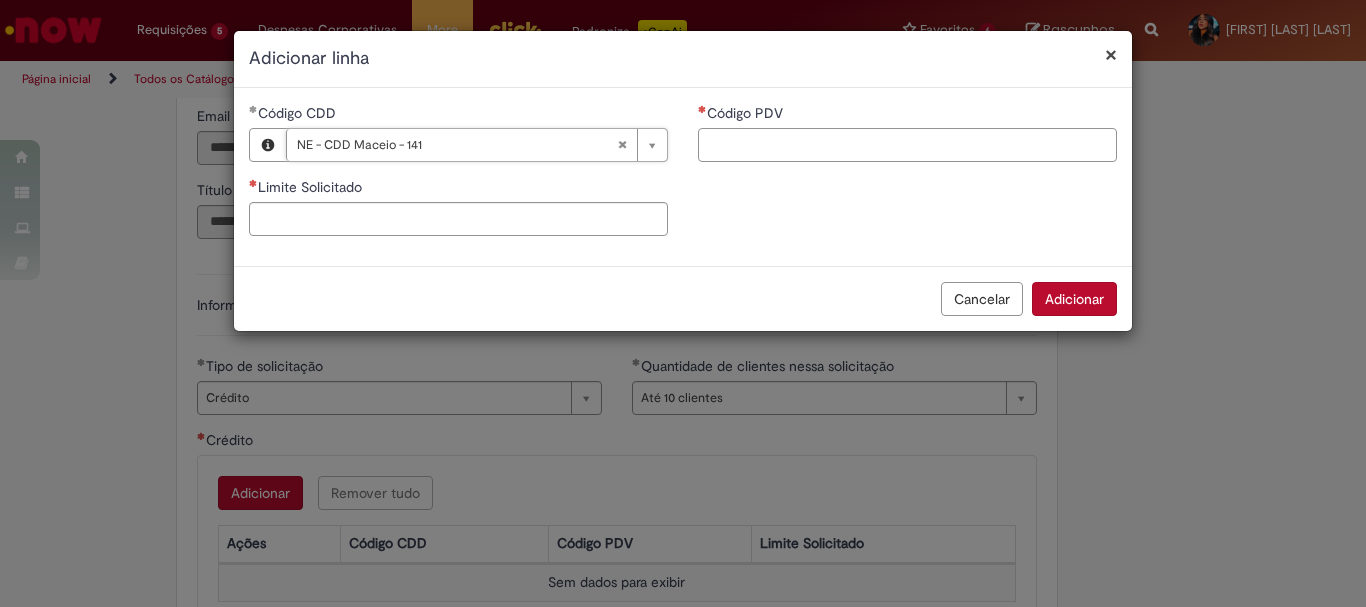 click on "Código PDV" at bounding box center (907, 145) 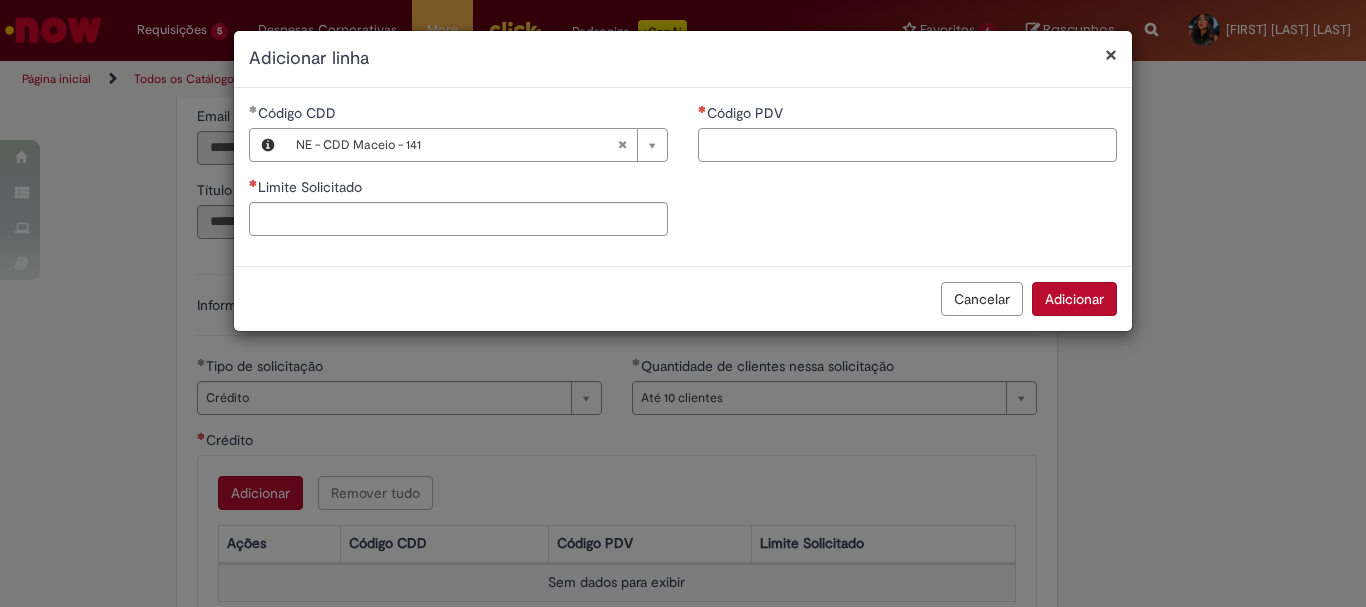 paste on "*****" 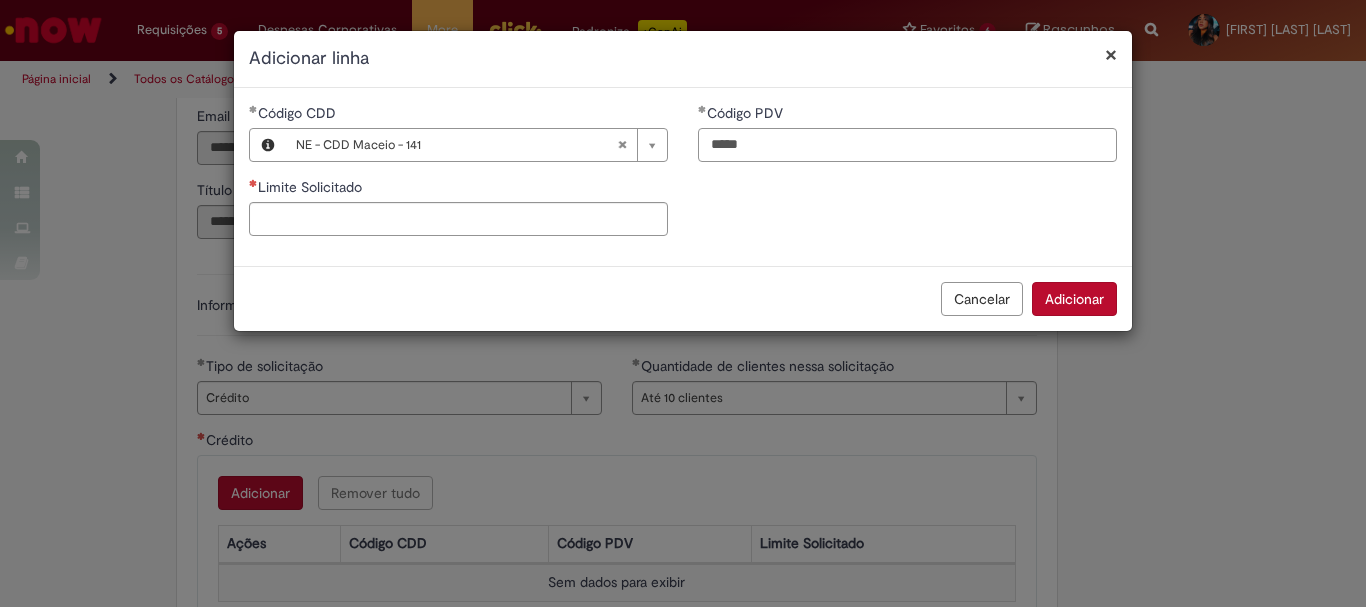 click on "*****" at bounding box center (907, 145) 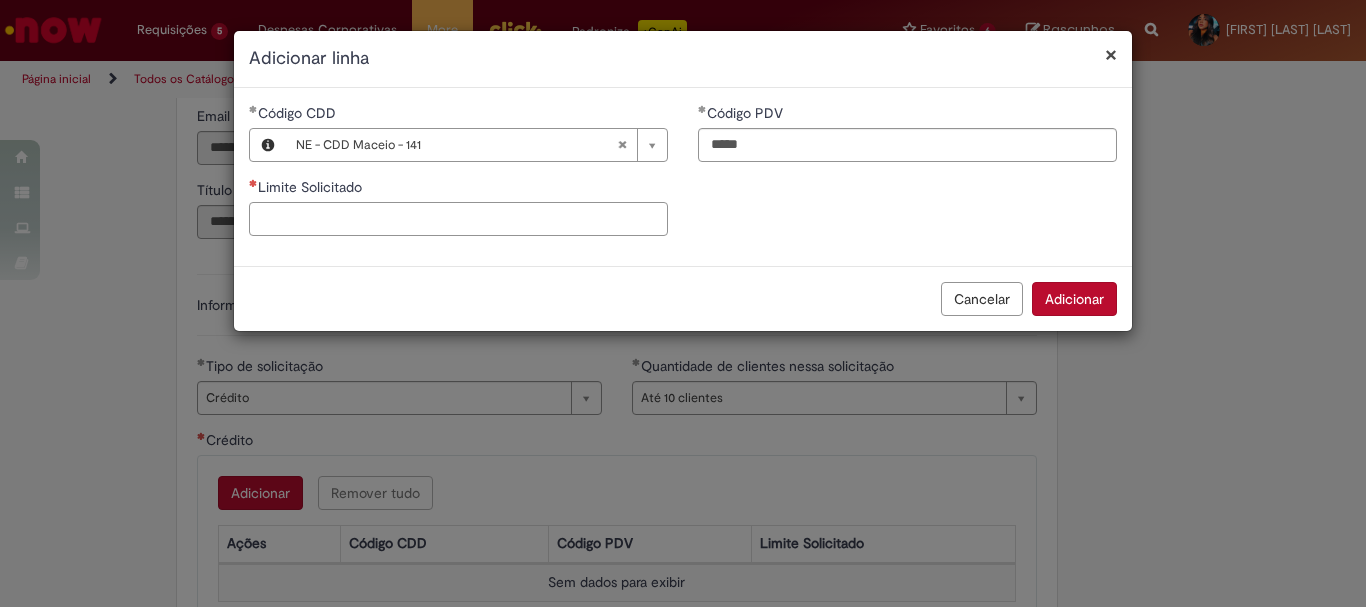 click on "Limite Solicitado" at bounding box center [458, 219] 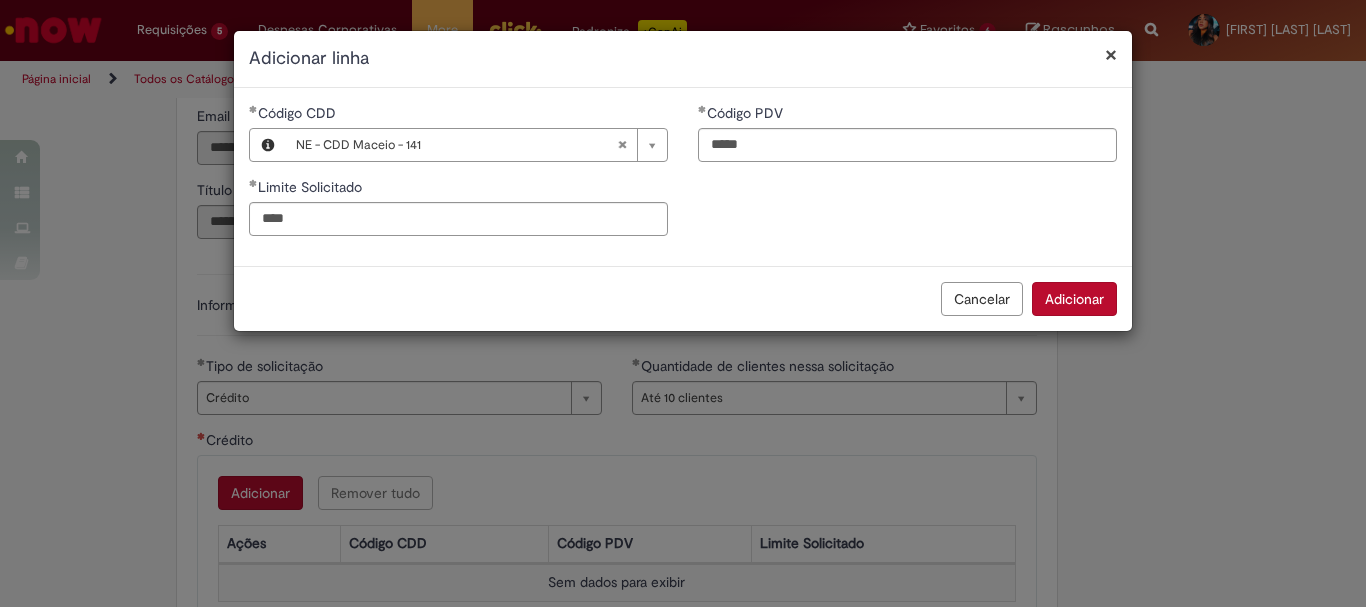 type on "********" 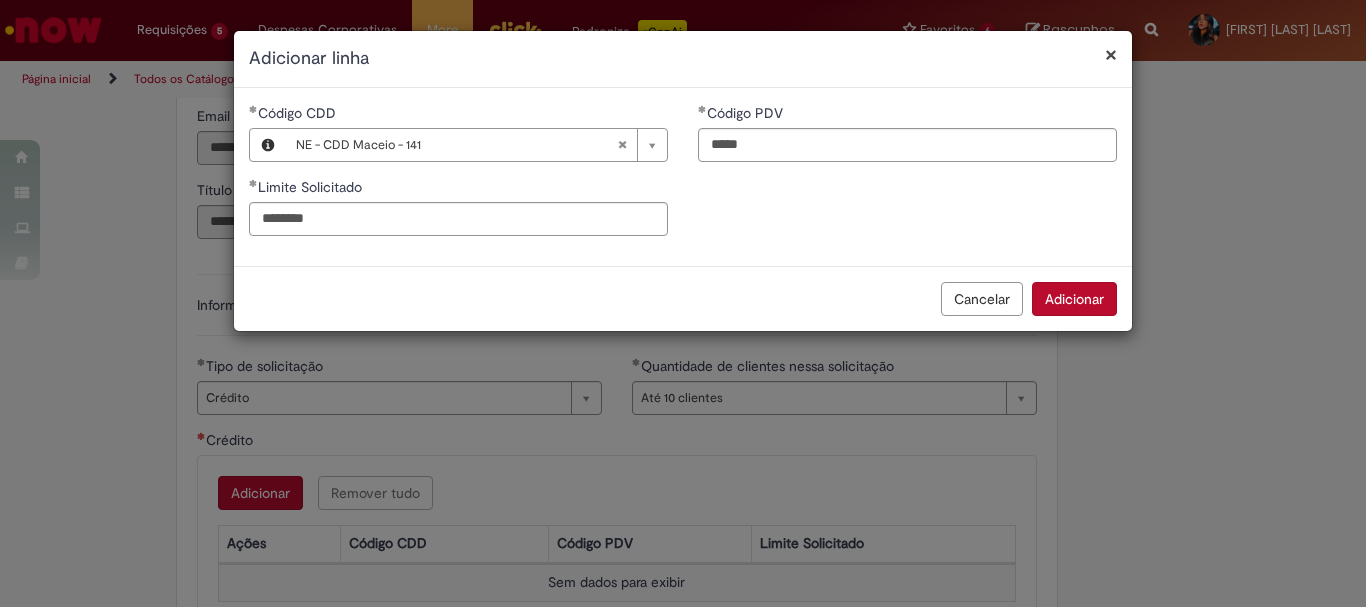 click on "Adicionar" at bounding box center (1074, 299) 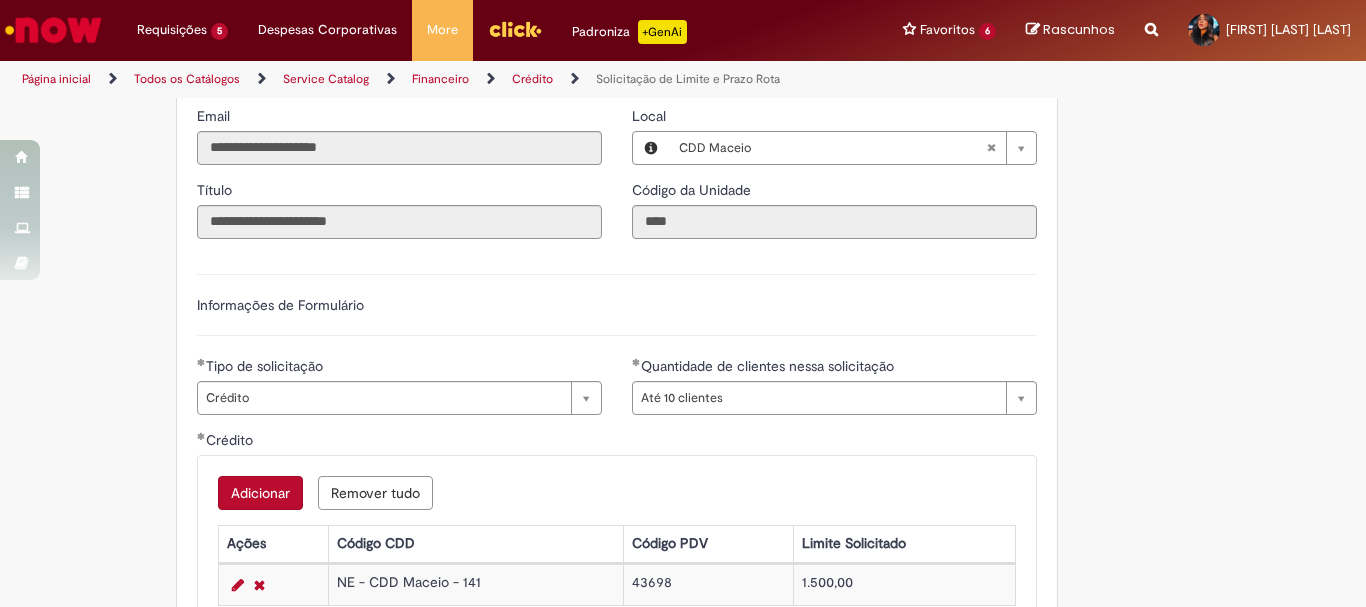 scroll, scrollTop: 1000, scrollLeft: 0, axis: vertical 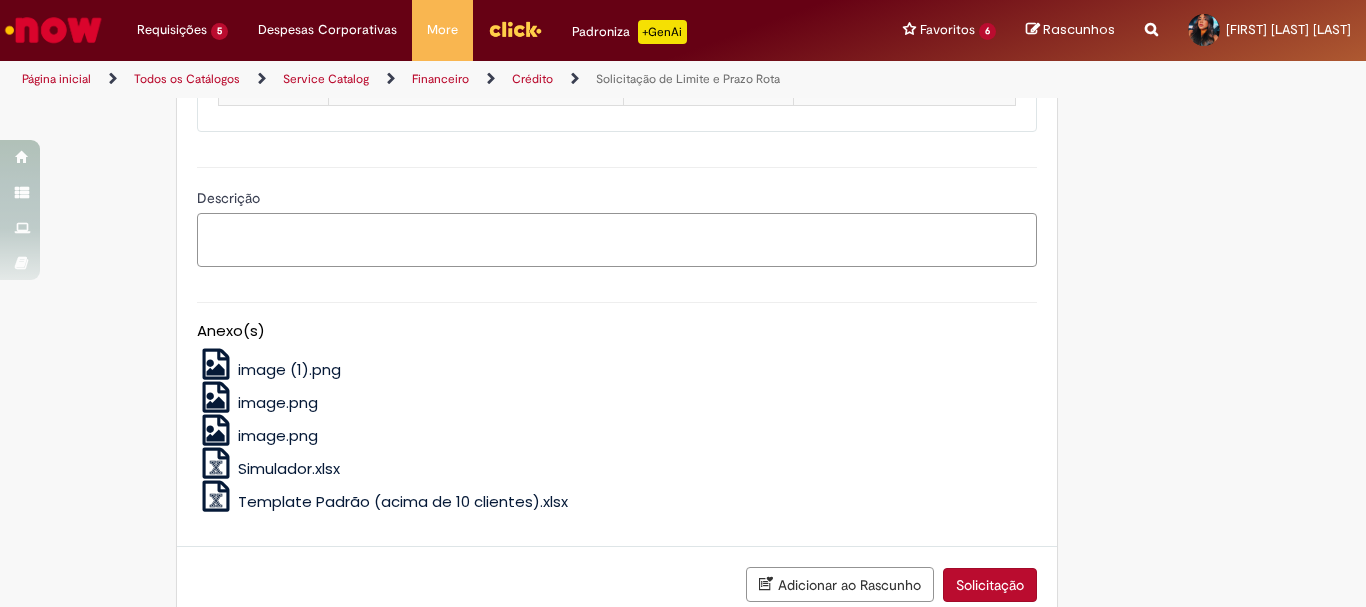 click on "Descrição" at bounding box center [617, 240] 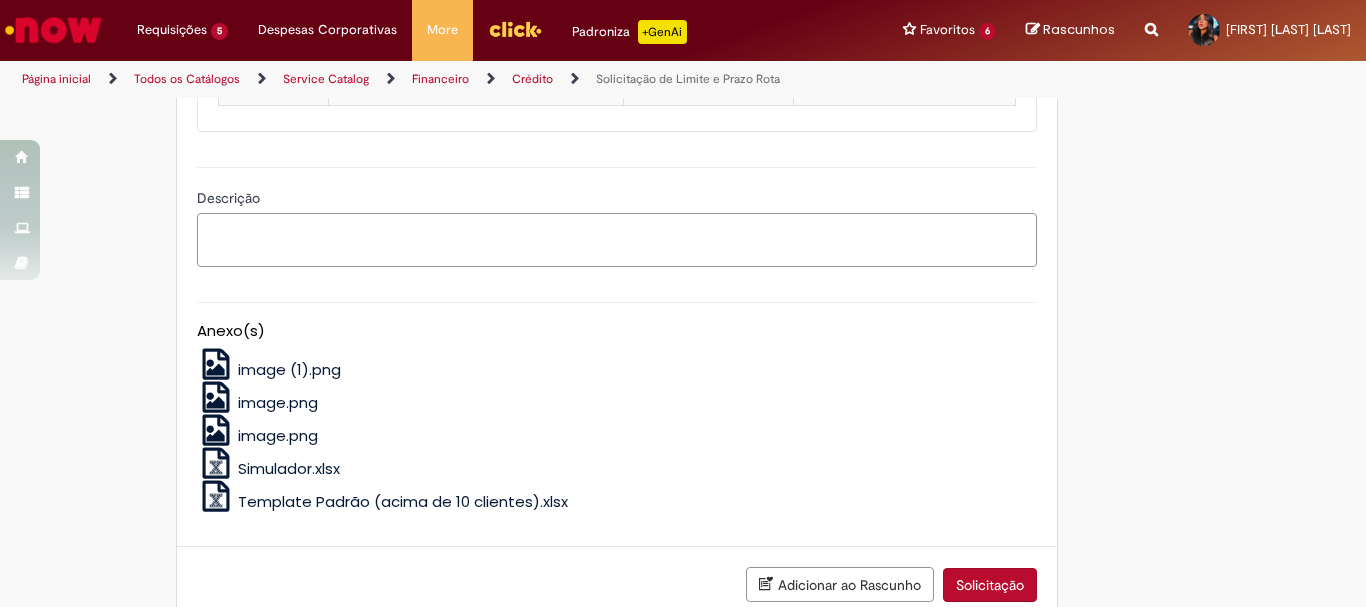 type on "*" 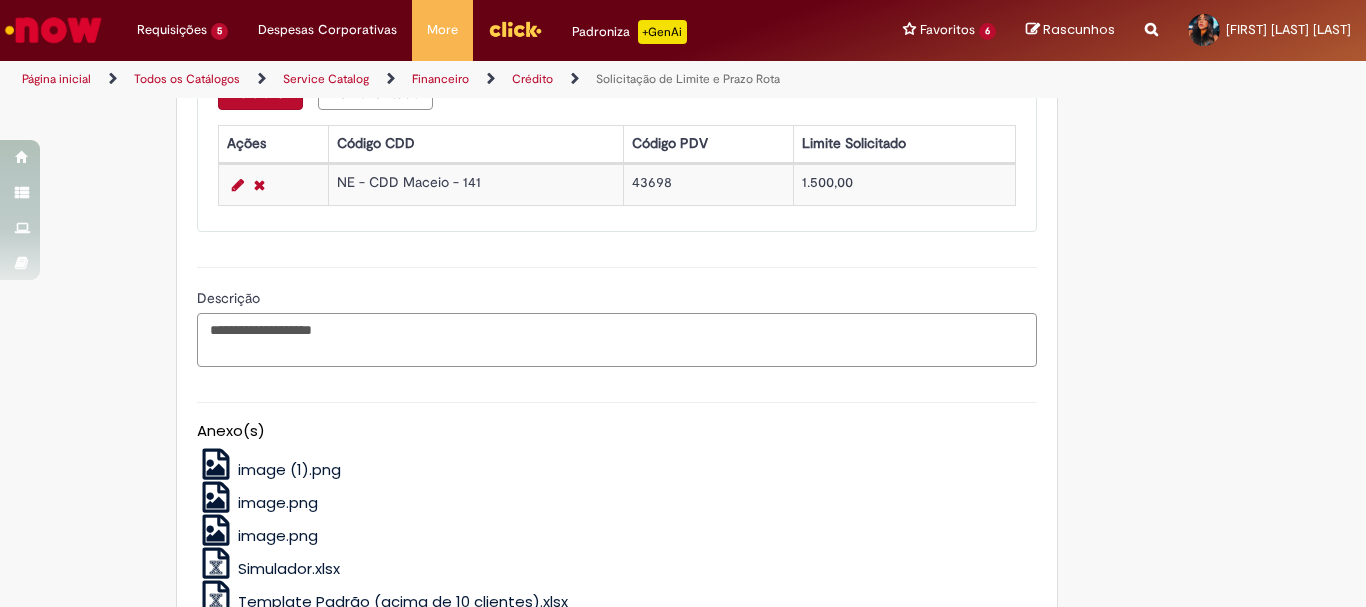 click on "**********" at bounding box center [617, 340] 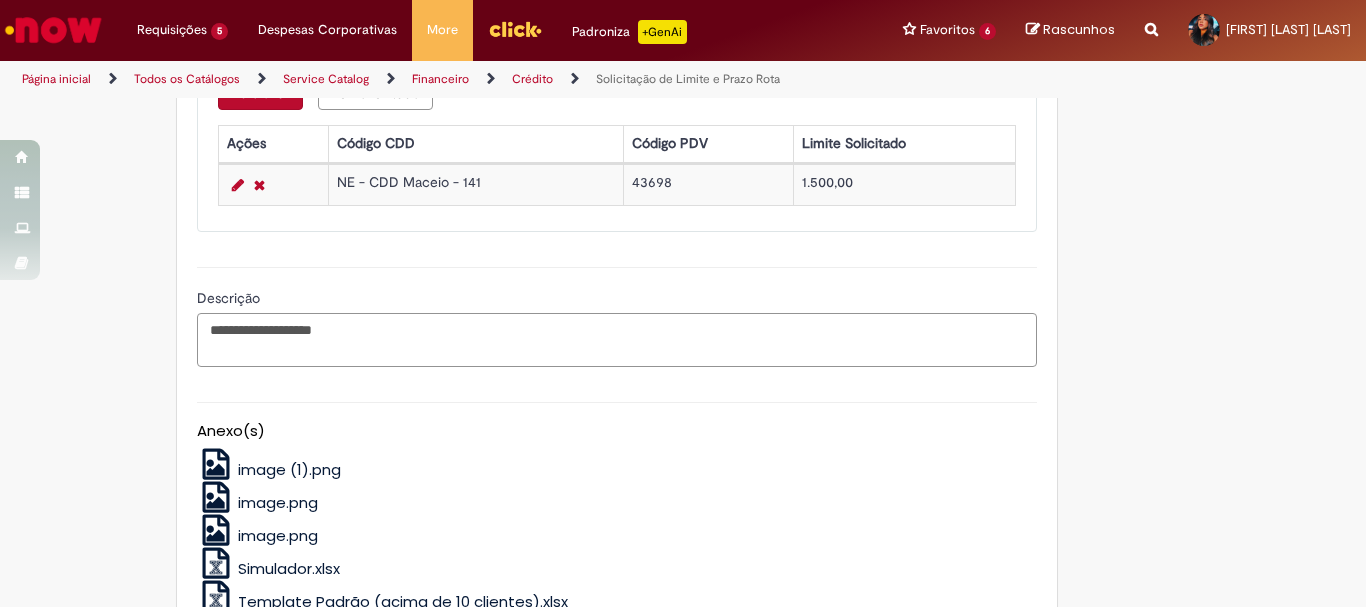 scroll, scrollTop: 1126, scrollLeft: 0, axis: vertical 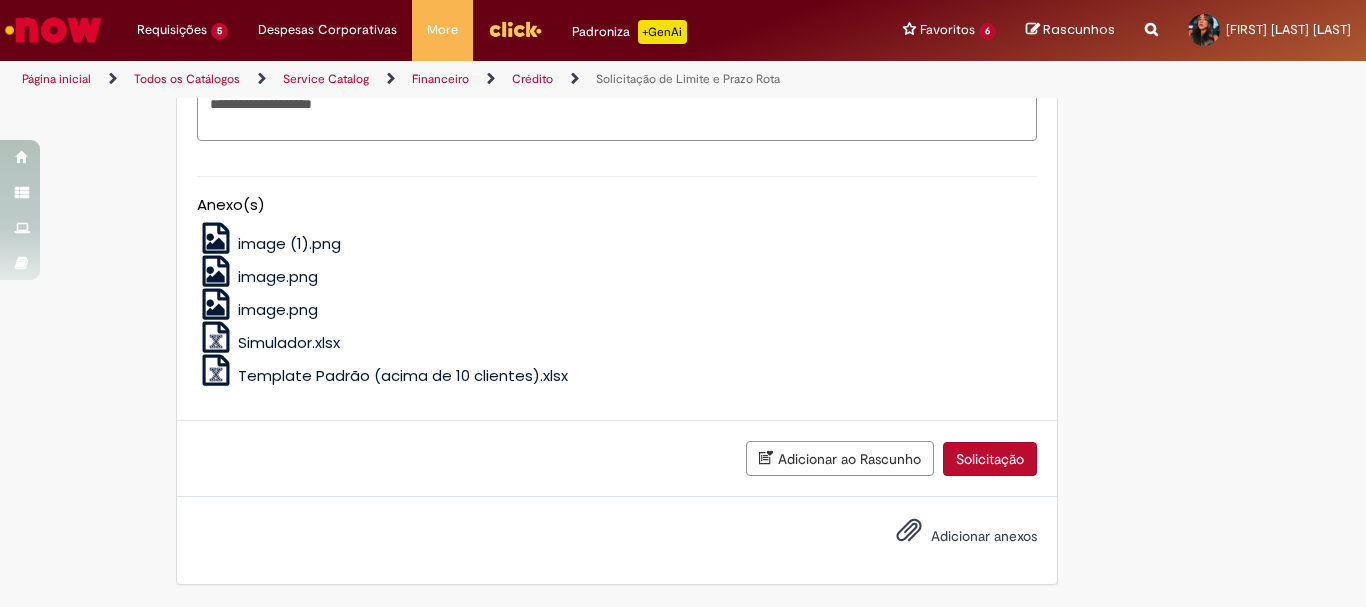 click on "Adicionar anexos" at bounding box center [984, 537] 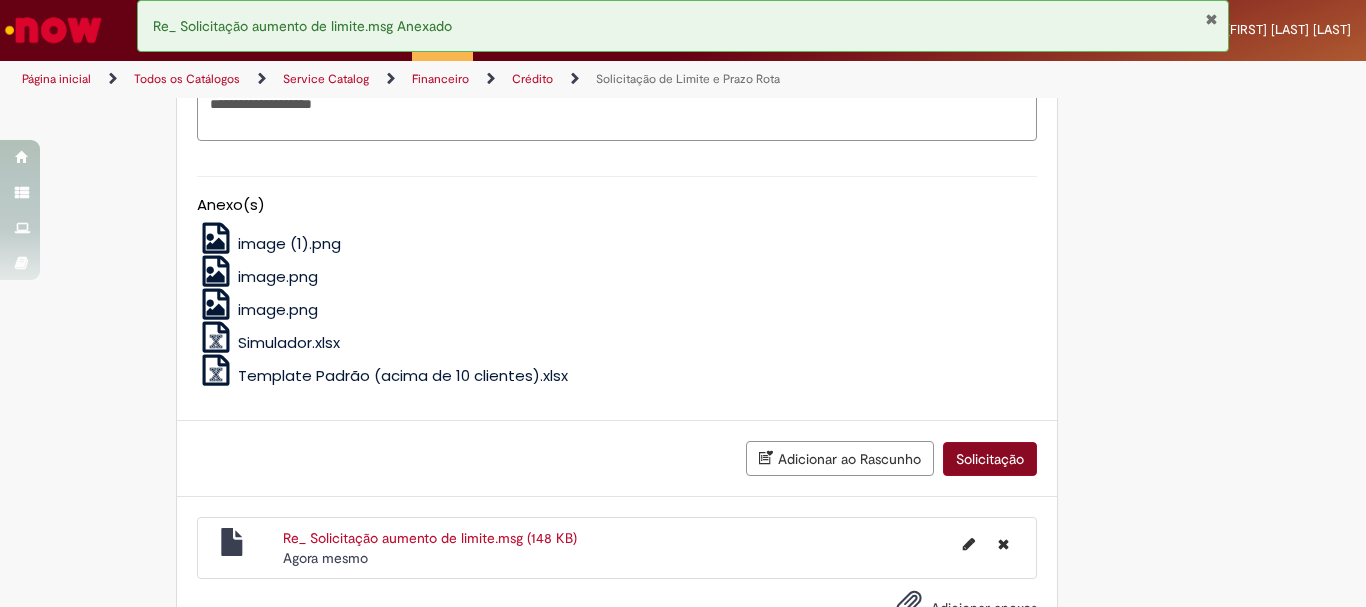 scroll, scrollTop: 1198, scrollLeft: 0, axis: vertical 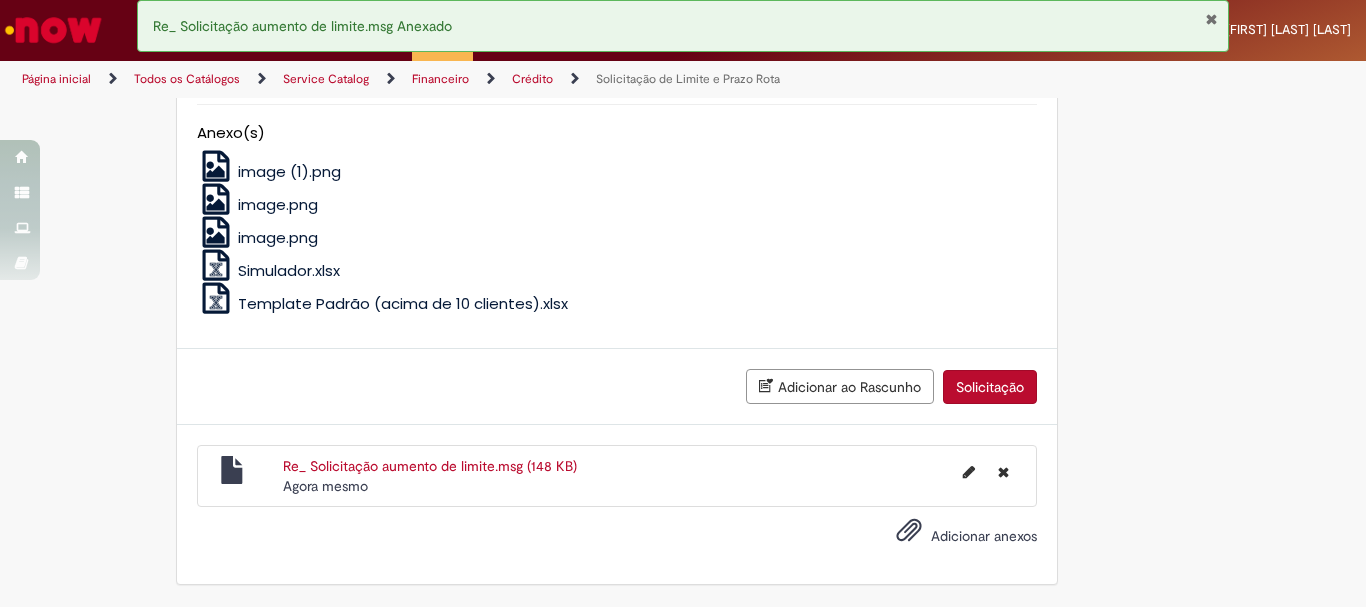 click on "Solicitação" at bounding box center (990, 387) 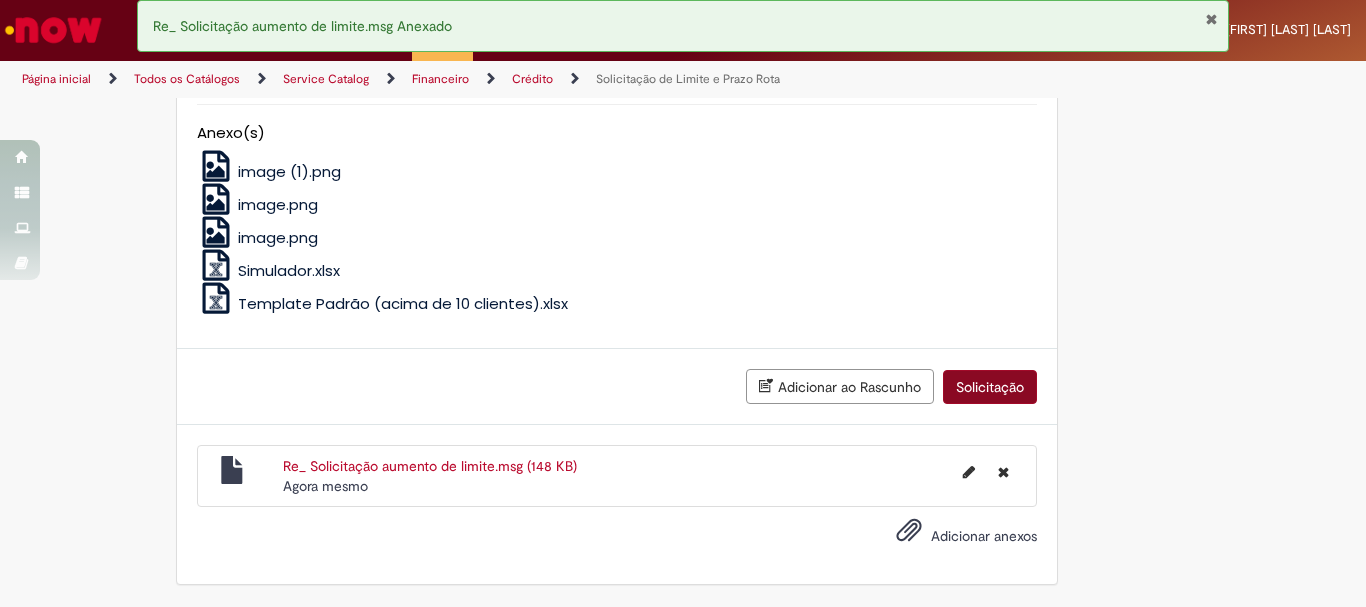 scroll, scrollTop: 1152, scrollLeft: 0, axis: vertical 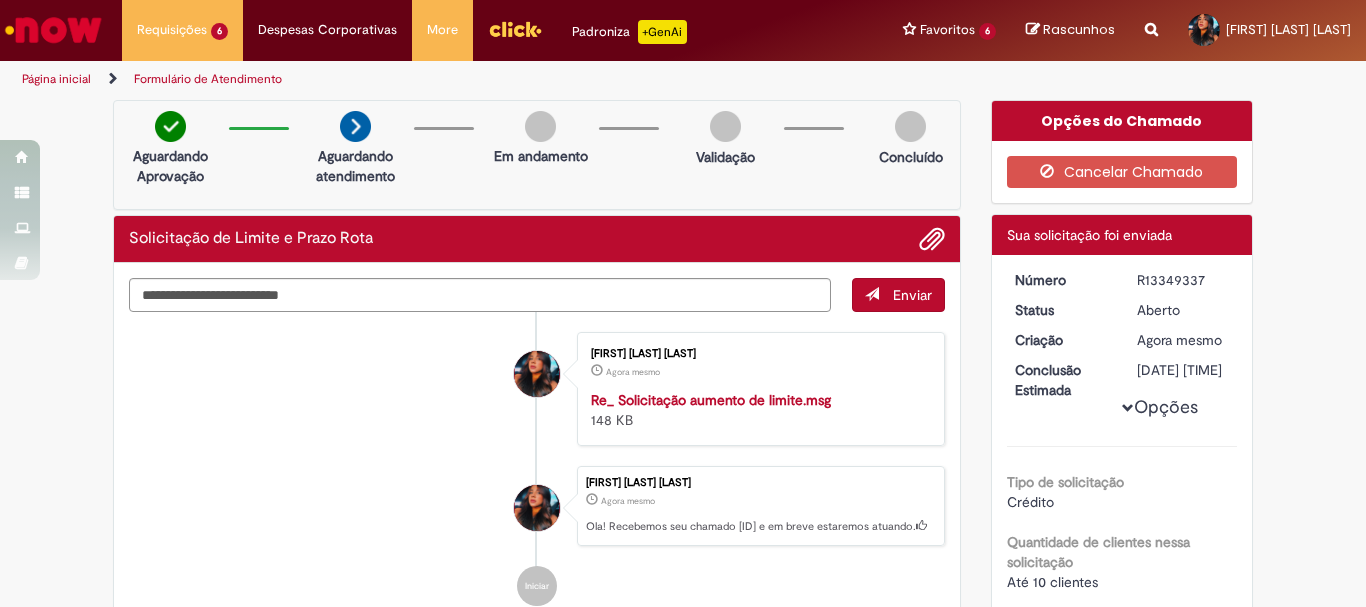 drag, startPoint x: 1196, startPoint y: 277, endPoint x: 1129, endPoint y: 280, distance: 67.06713 